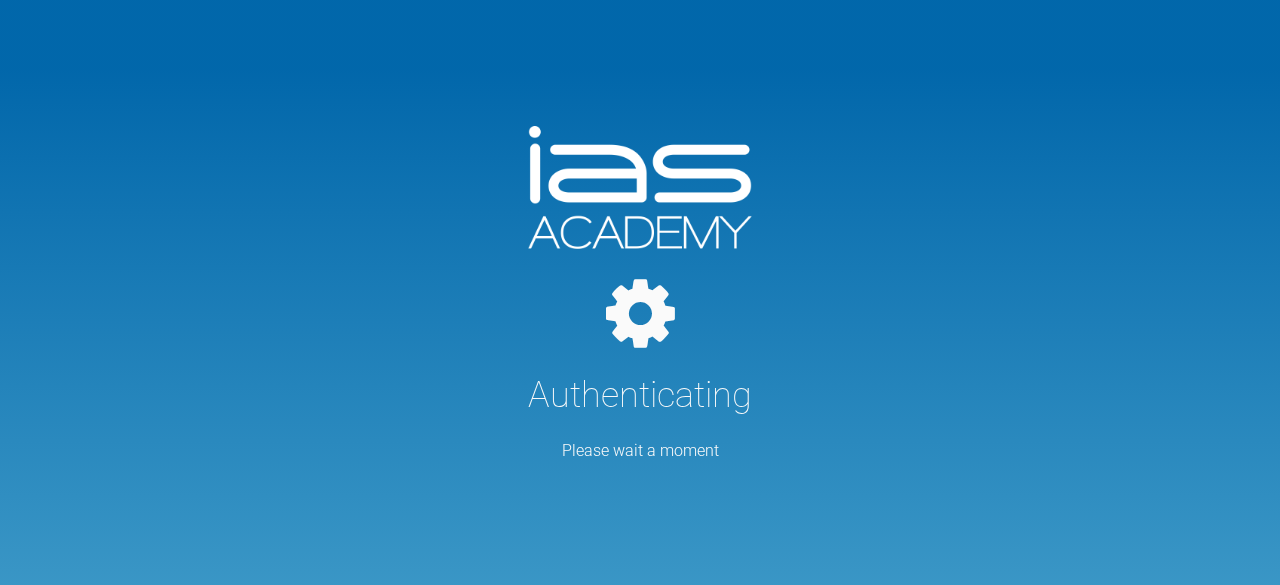 scroll, scrollTop: 0, scrollLeft: 0, axis: both 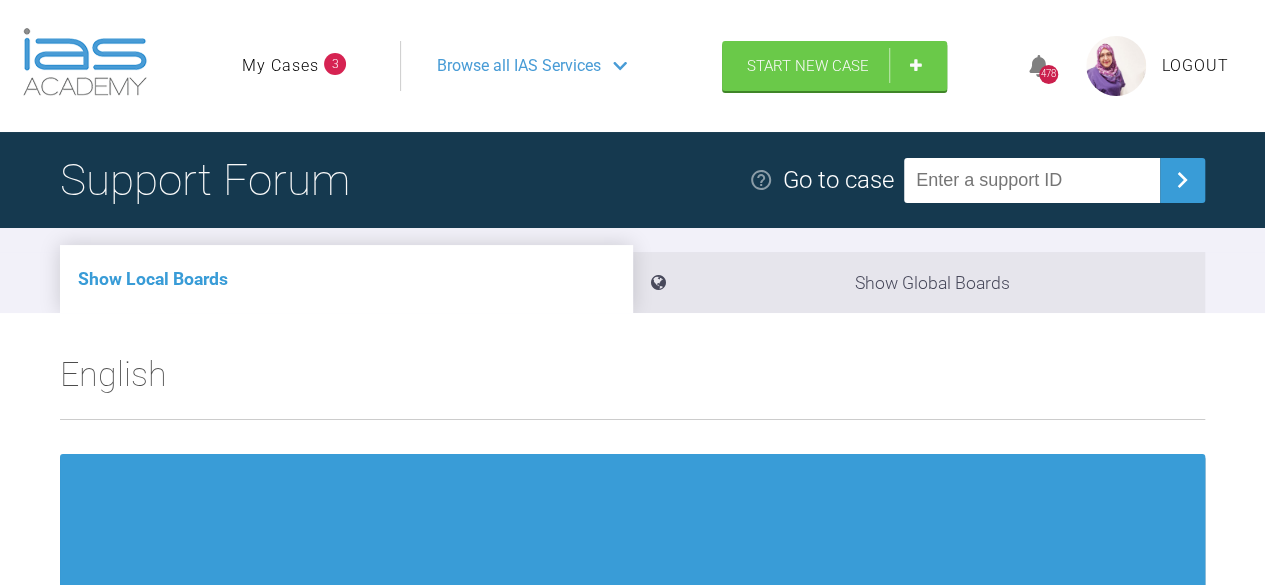 click at bounding box center [1116, 66] 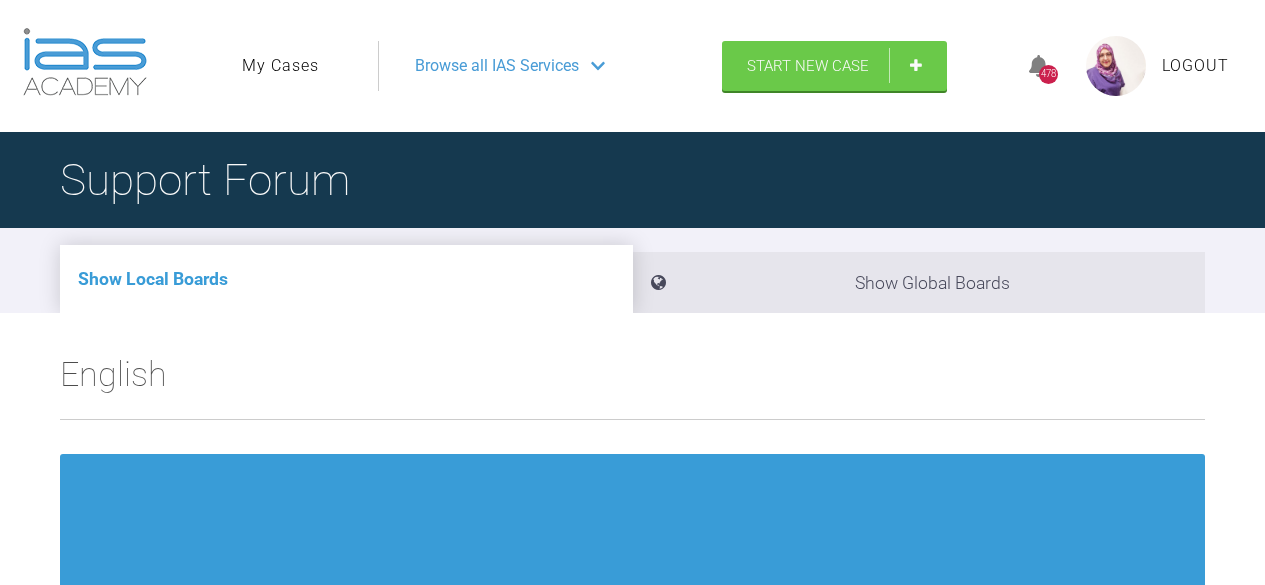 scroll, scrollTop: 0, scrollLeft: 0, axis: both 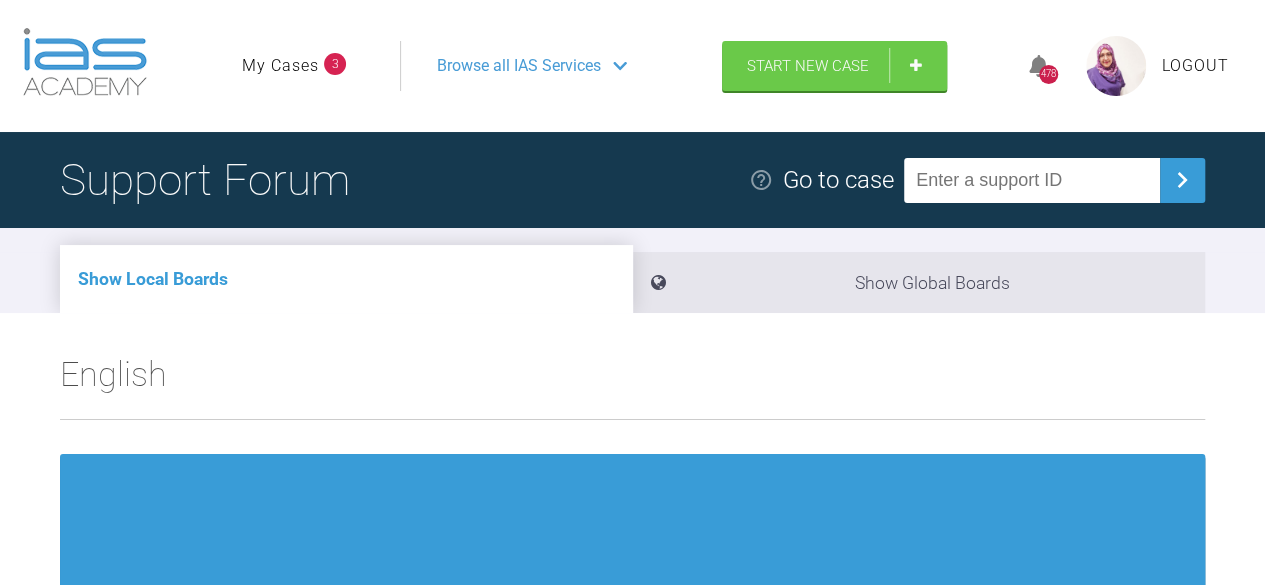 click on "3" at bounding box center (335, 64) 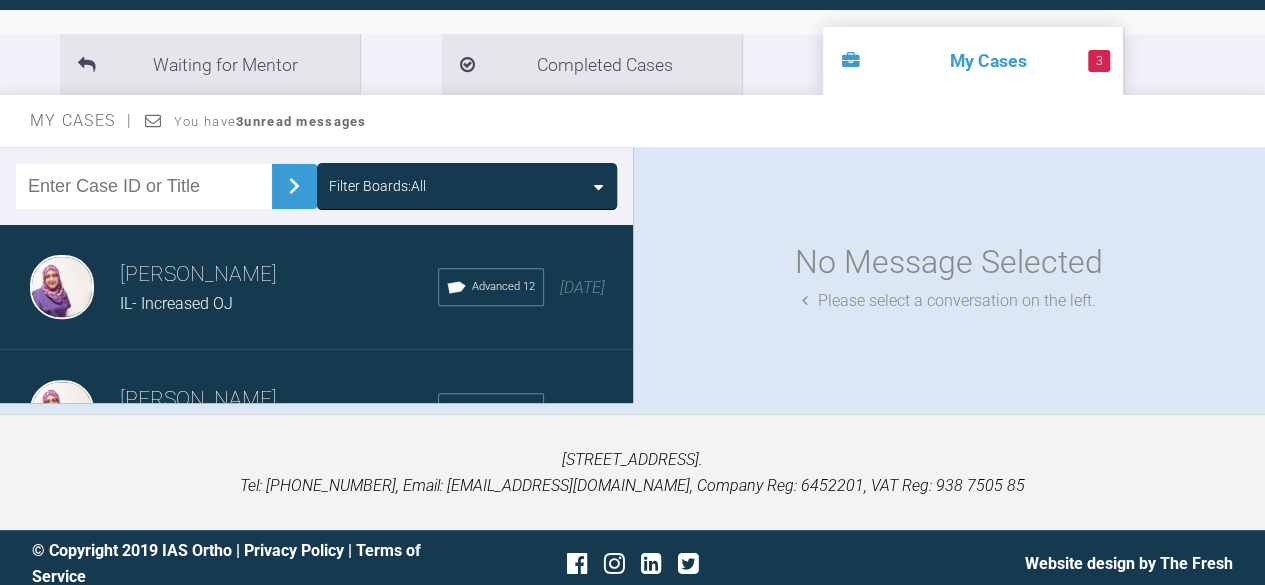 scroll, scrollTop: 220, scrollLeft: 0, axis: vertical 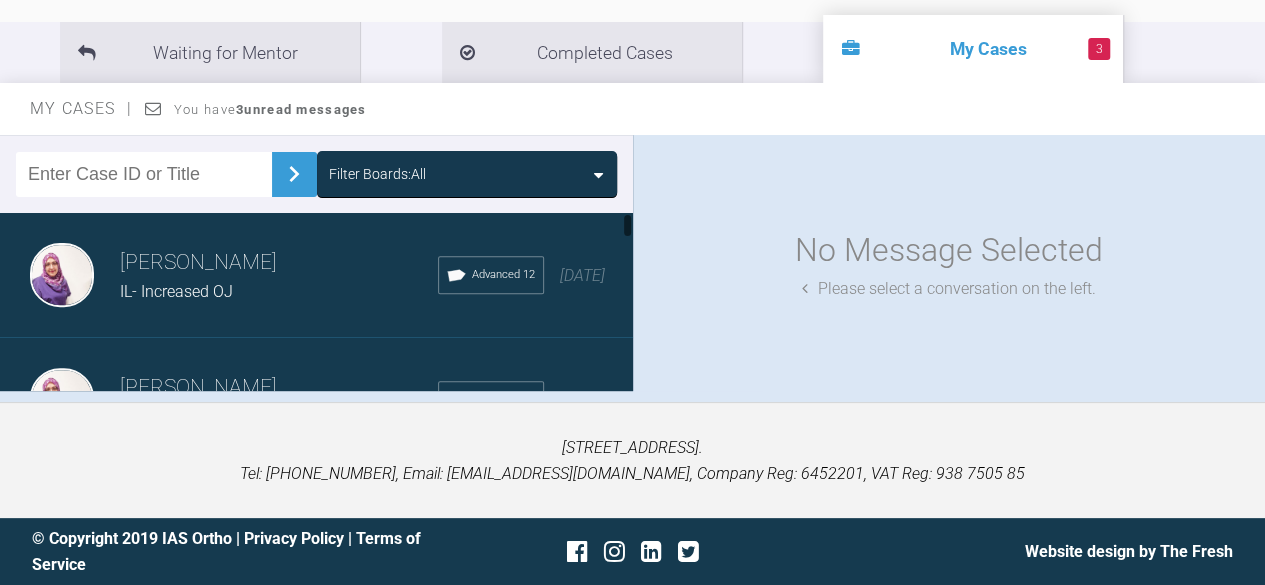 click at bounding box center [627, 301] 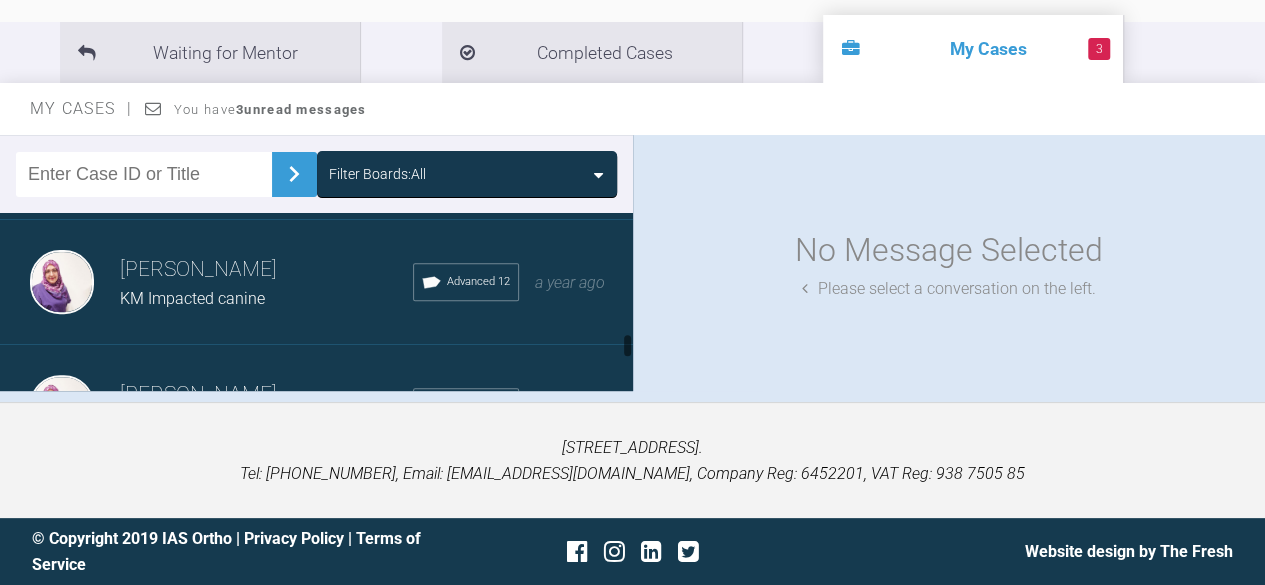 scroll, scrollTop: 890, scrollLeft: 0, axis: vertical 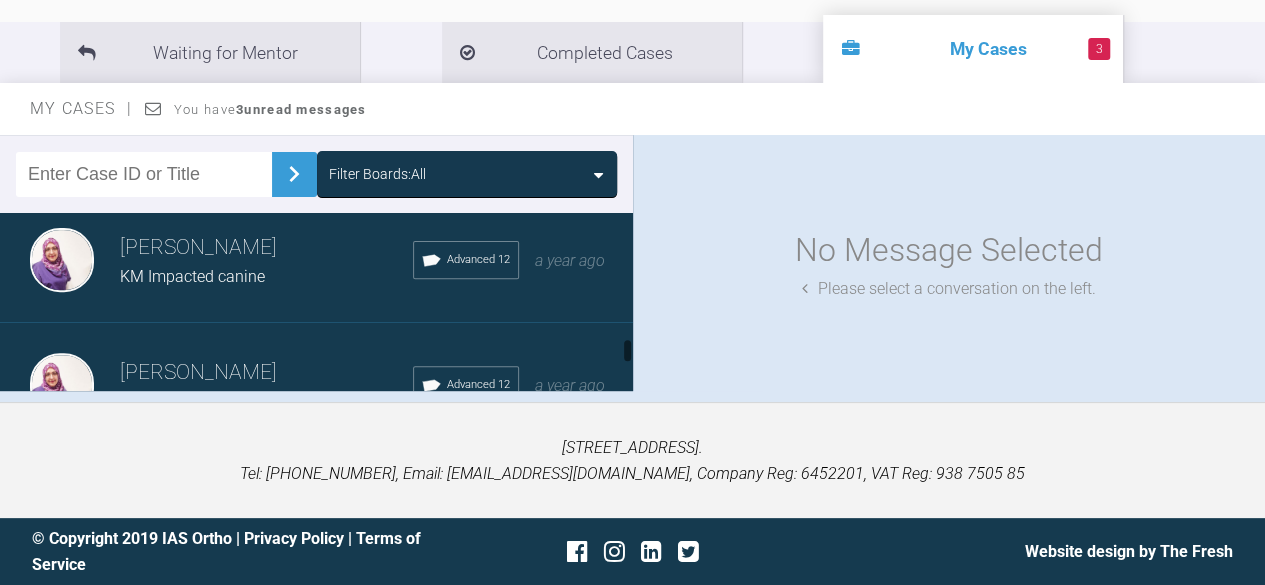 drag, startPoint x: 628, startPoint y: 229, endPoint x: 642, endPoint y: 355, distance: 126.77539 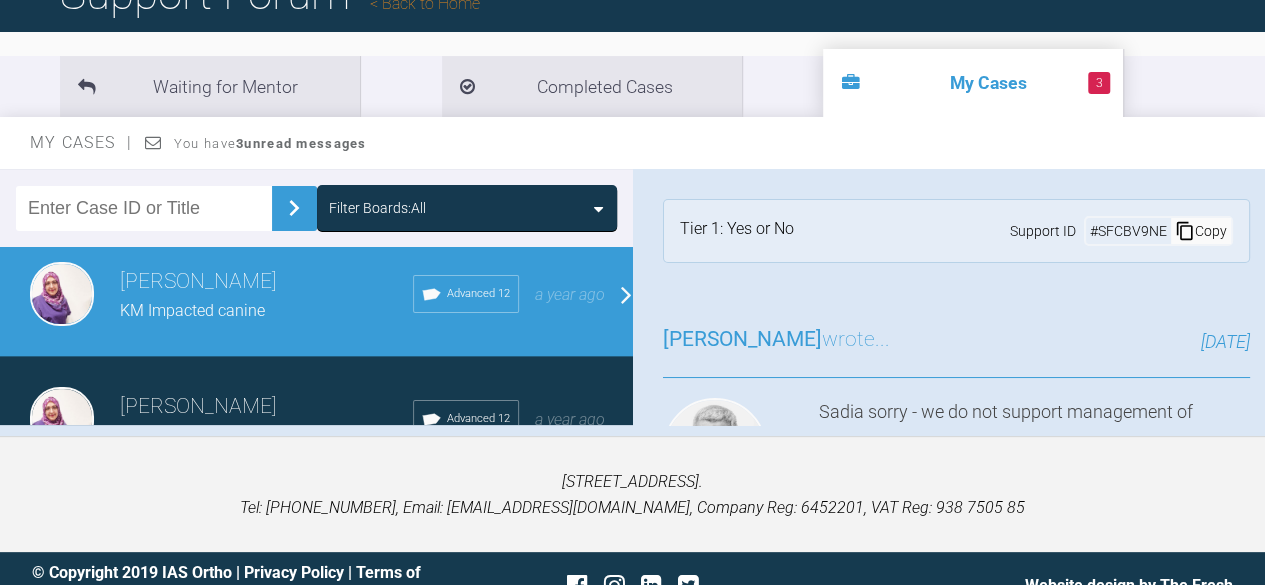scroll, scrollTop: 220, scrollLeft: 0, axis: vertical 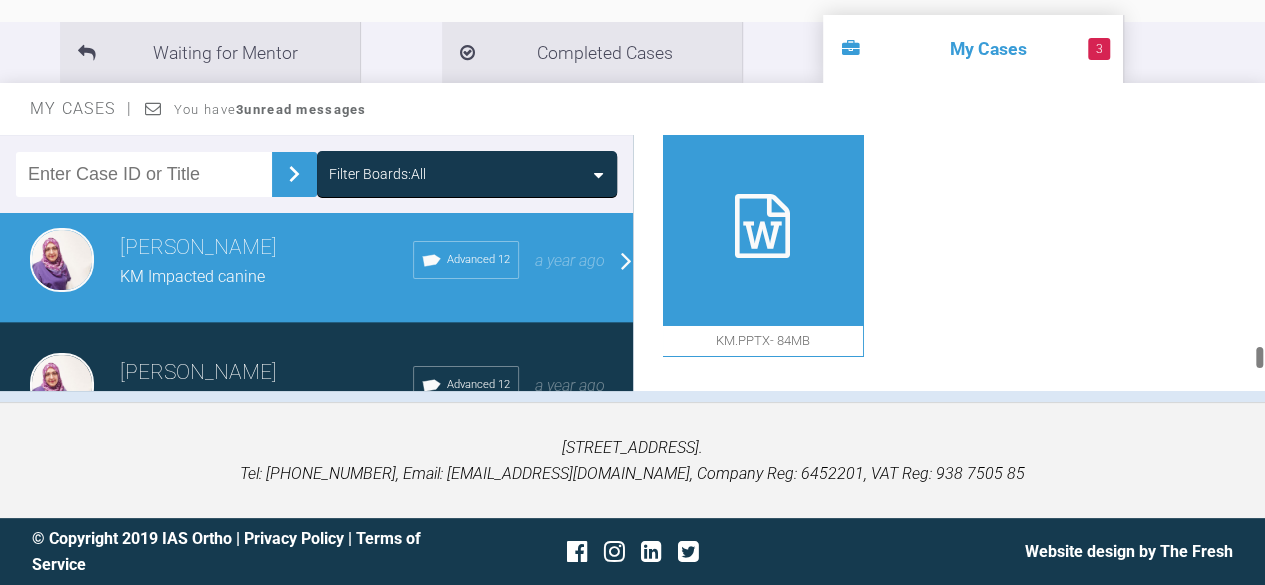 drag, startPoint x: 1258, startPoint y: 152, endPoint x: 1260, endPoint y: 384, distance: 232.00862 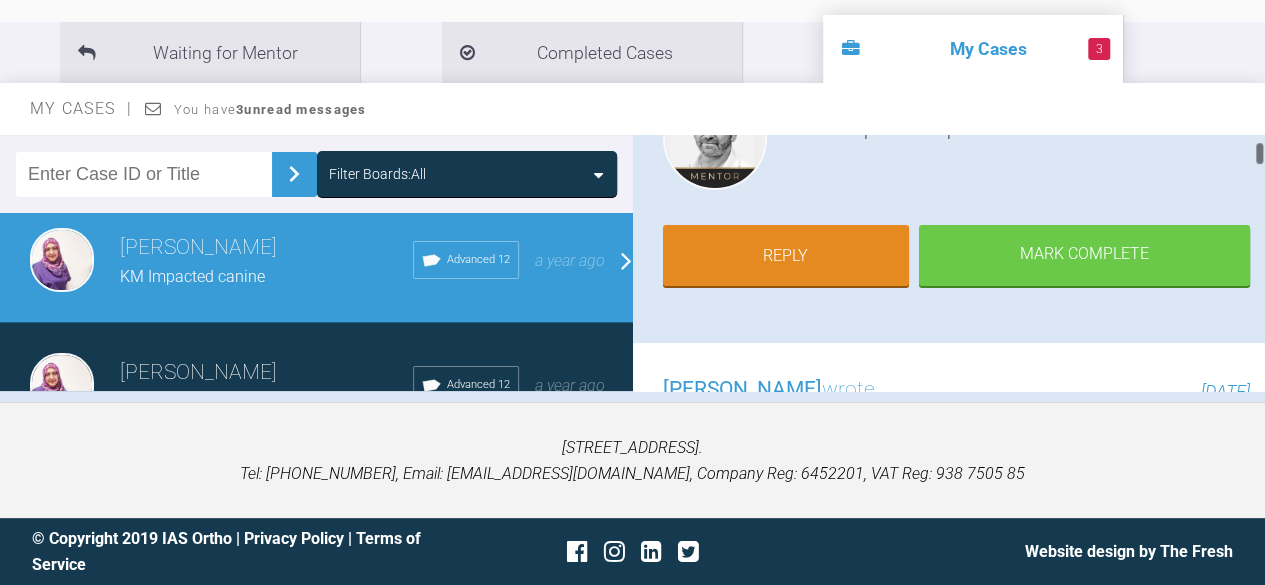 scroll, scrollTop: 357, scrollLeft: 0, axis: vertical 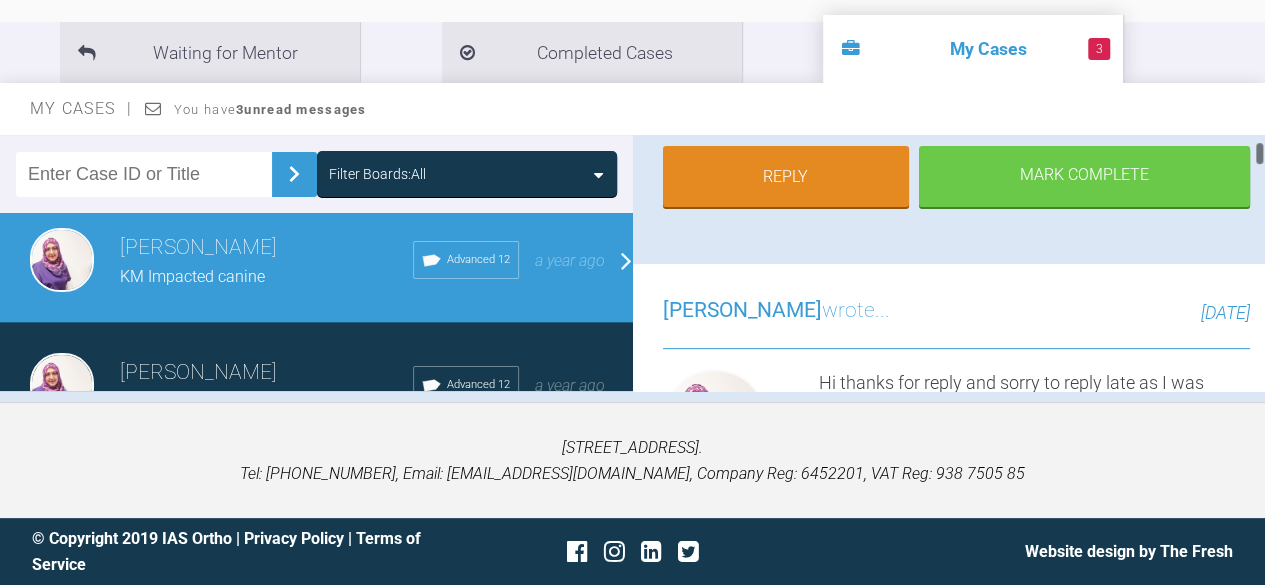 drag, startPoint x: 1262, startPoint y: 353, endPoint x: 1270, endPoint y: 149, distance: 204.1568 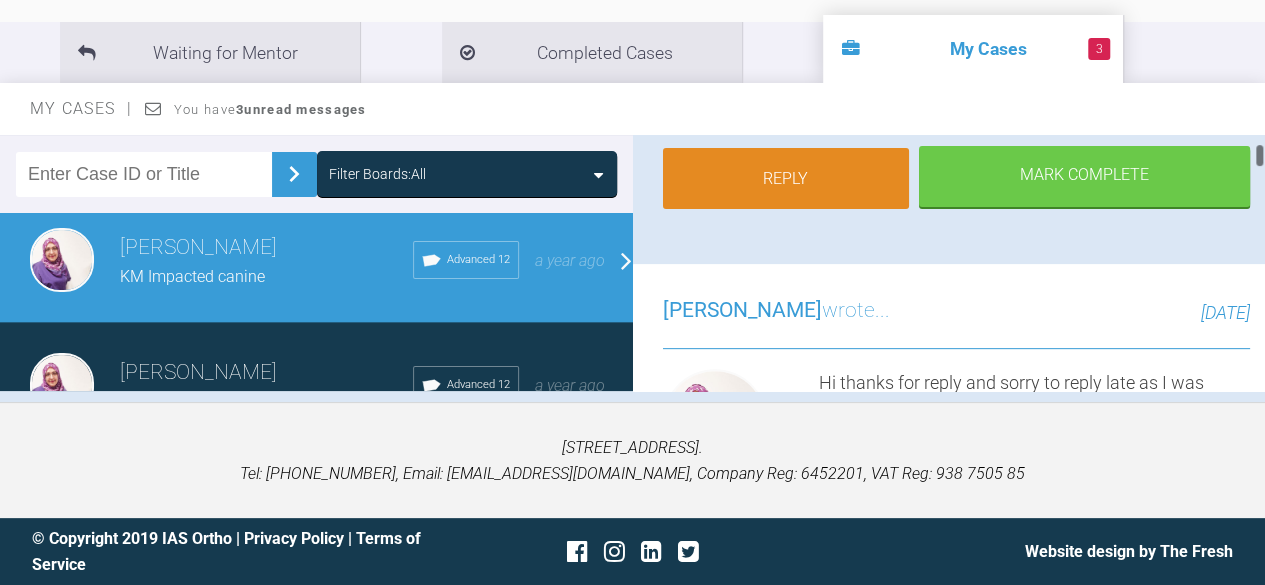 click on "Reply" at bounding box center (786, 179) 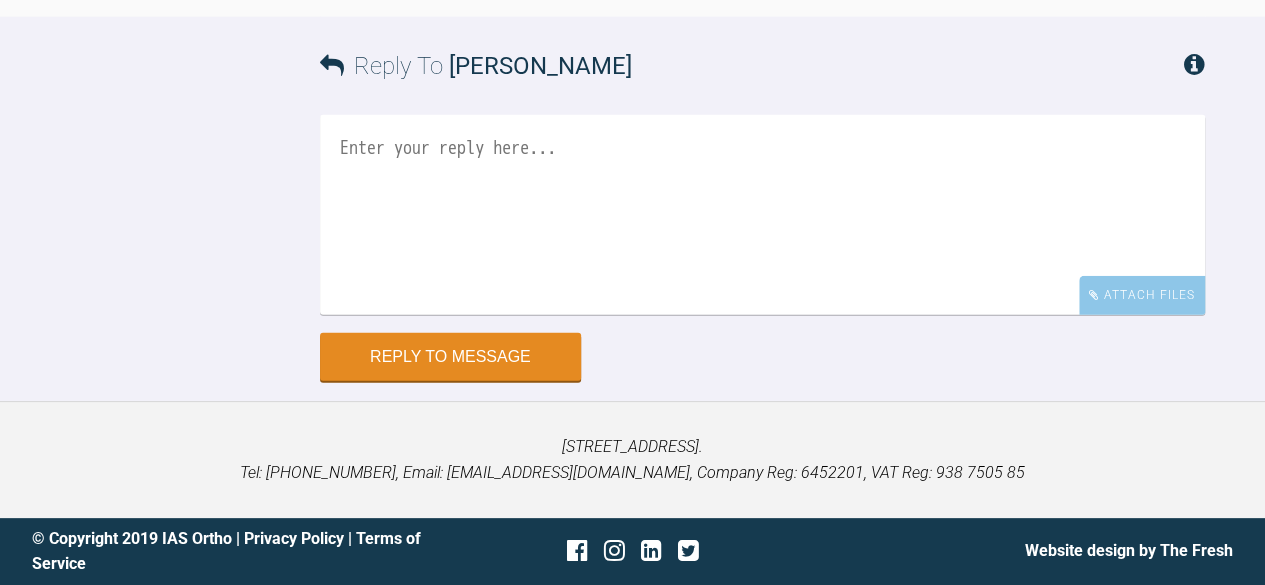scroll, scrollTop: 11221, scrollLeft: 0, axis: vertical 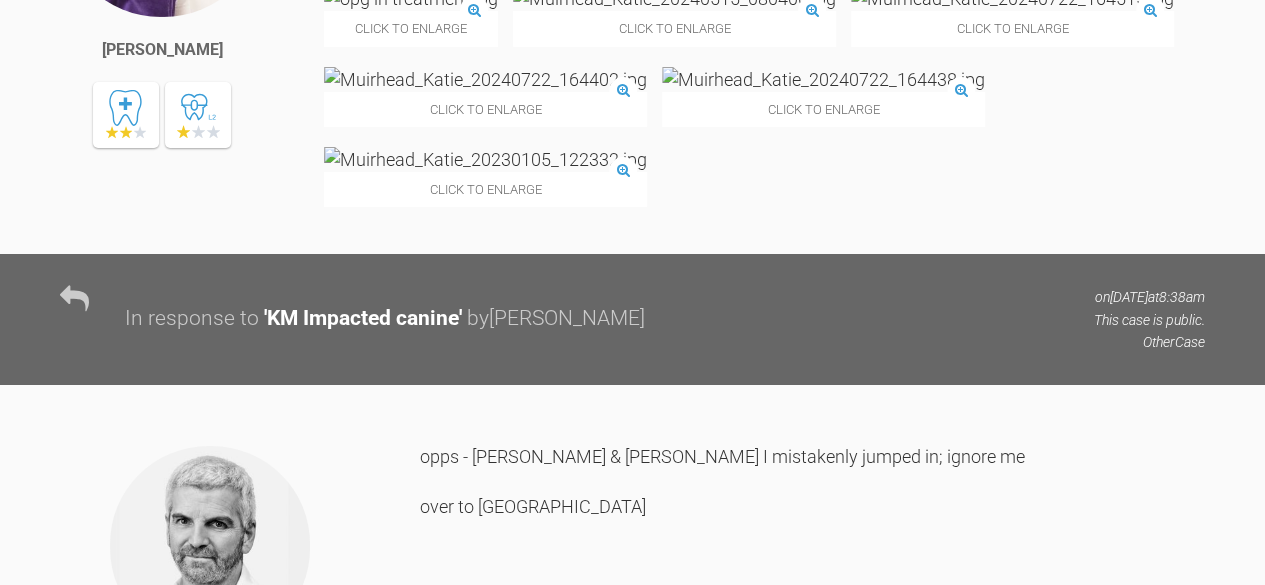 click at bounding box center [411, -2] 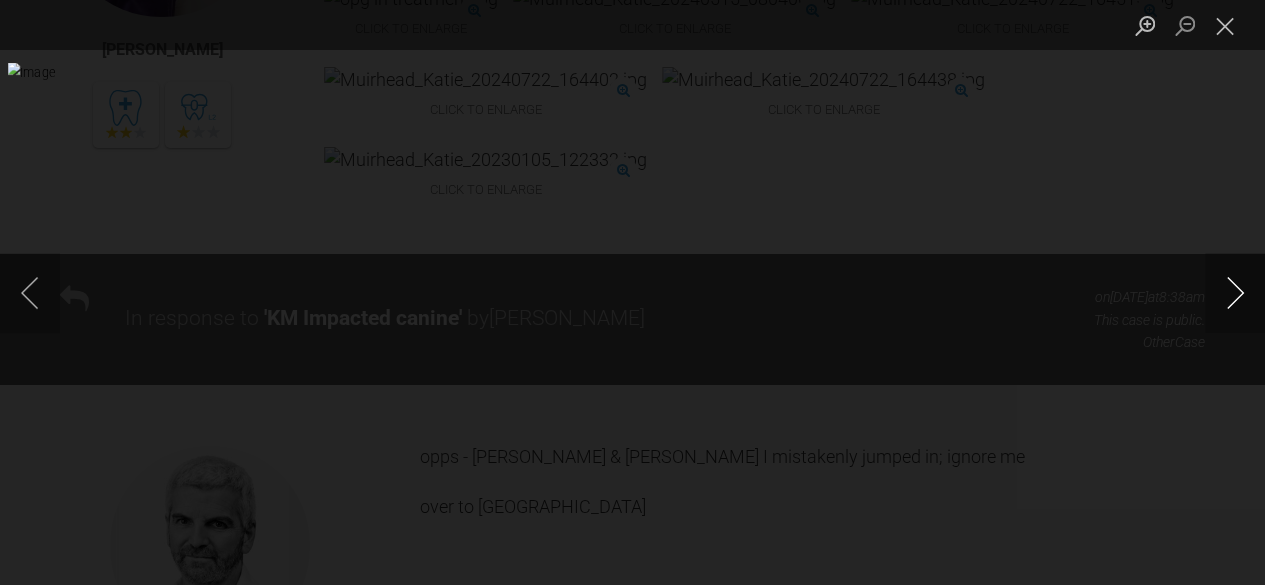 click at bounding box center (1235, 293) 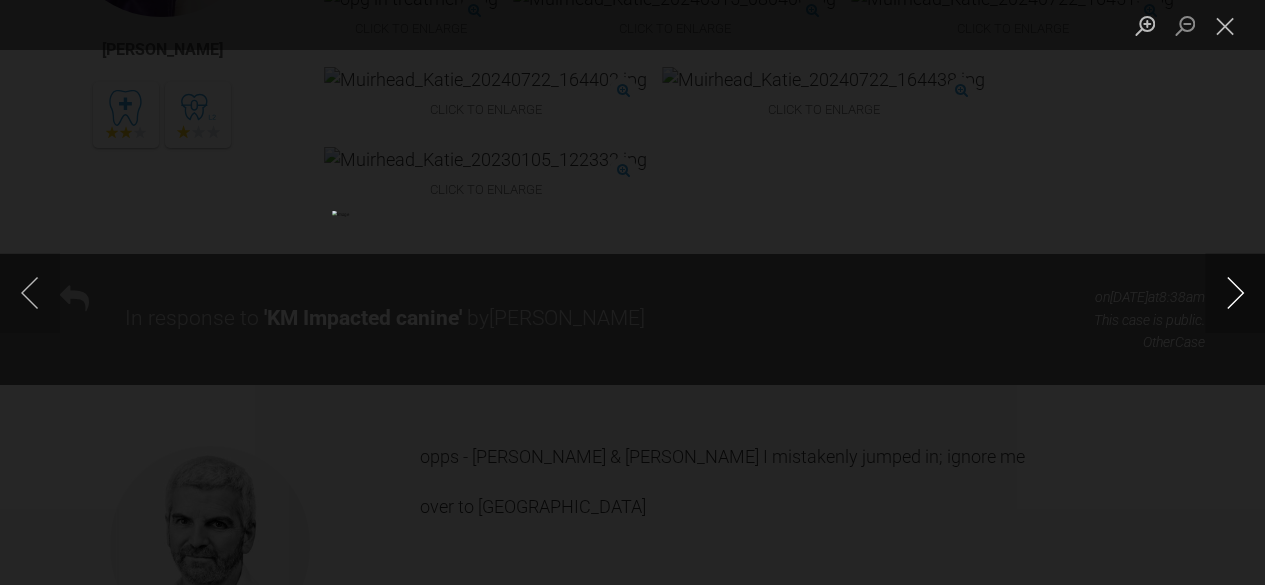 click at bounding box center (1235, 293) 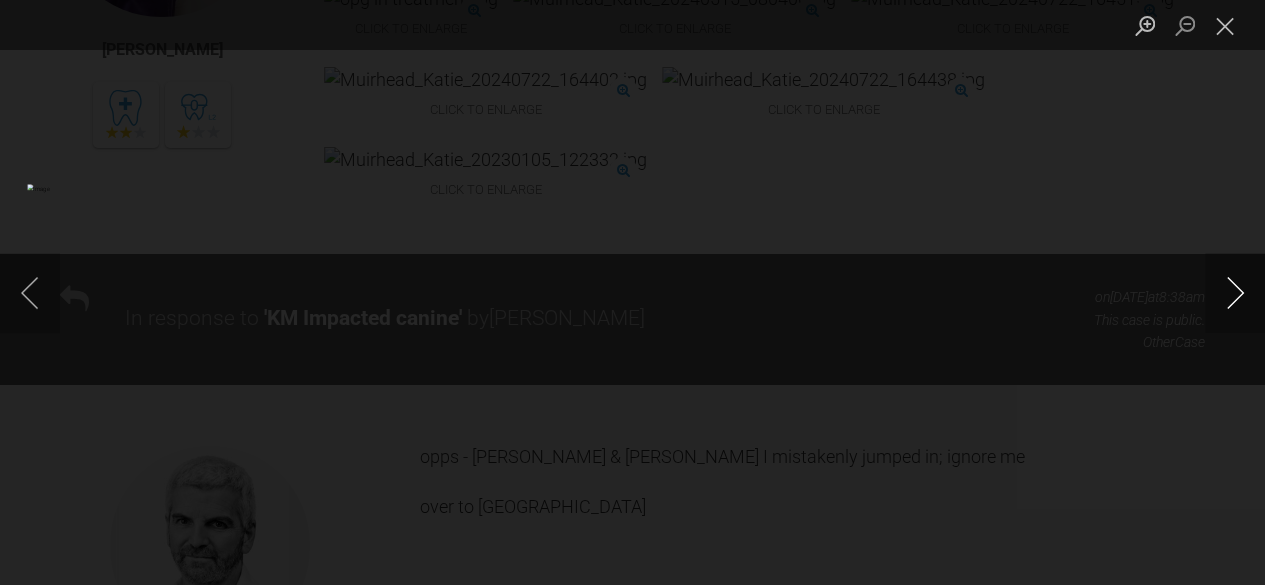 click at bounding box center (1235, 293) 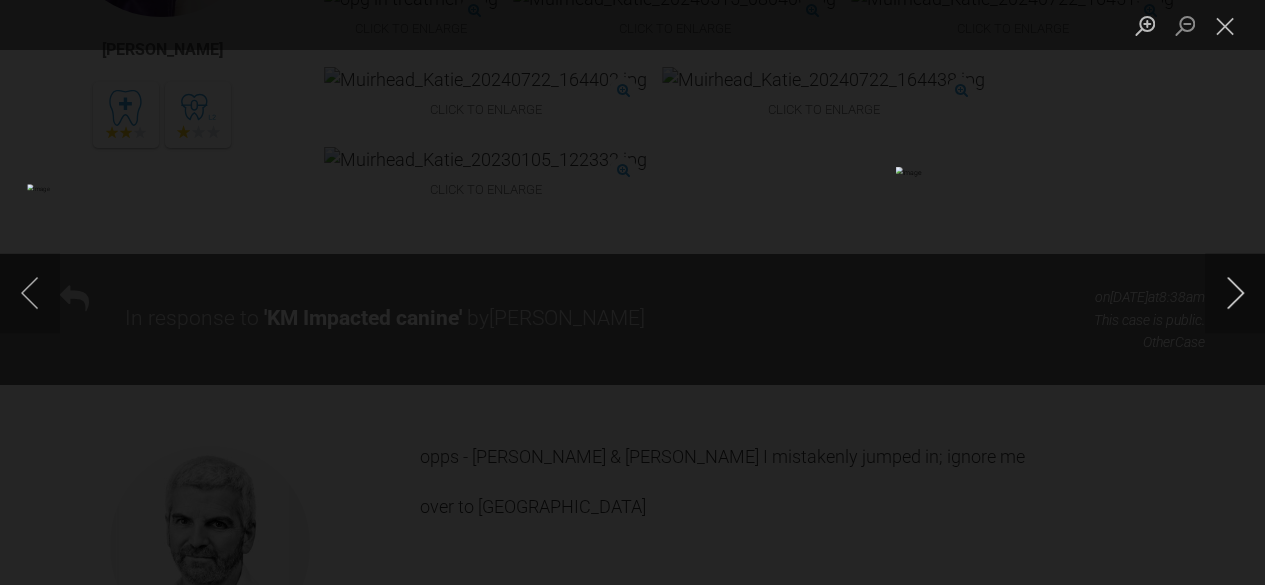 click at bounding box center (1235, 293) 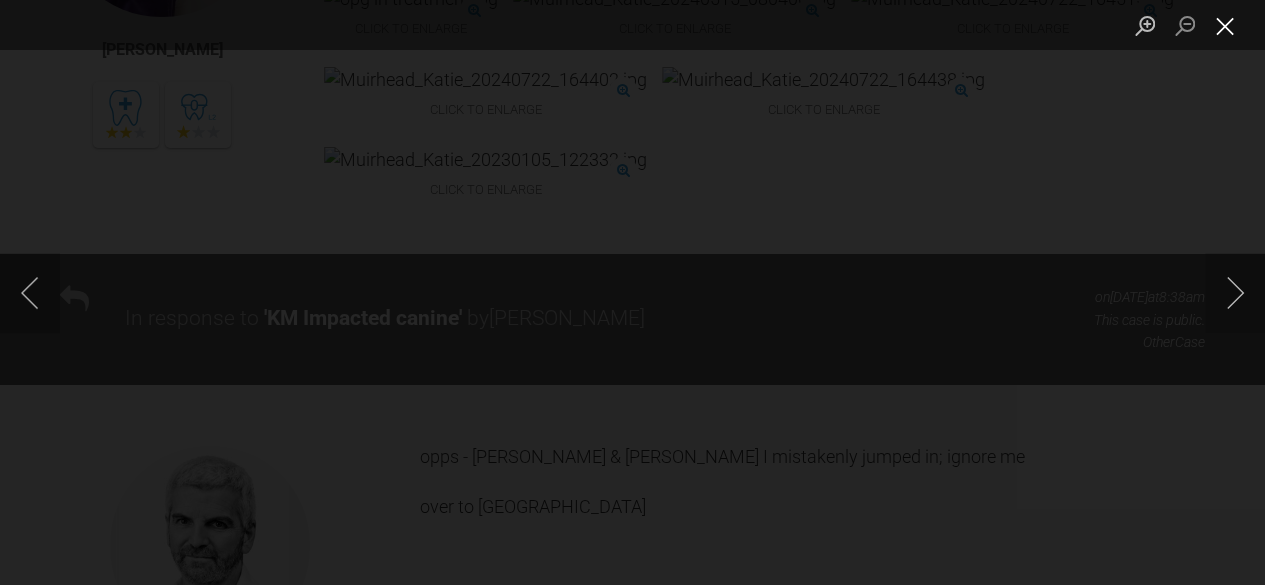 click at bounding box center [1225, 25] 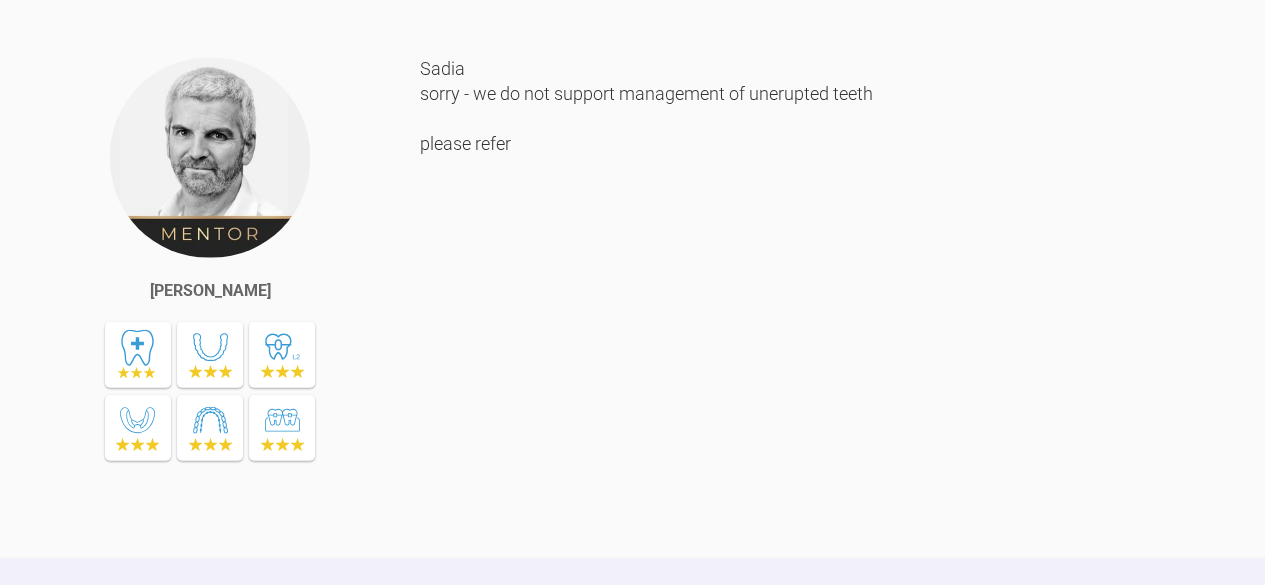 scroll, scrollTop: 9730, scrollLeft: 0, axis: vertical 